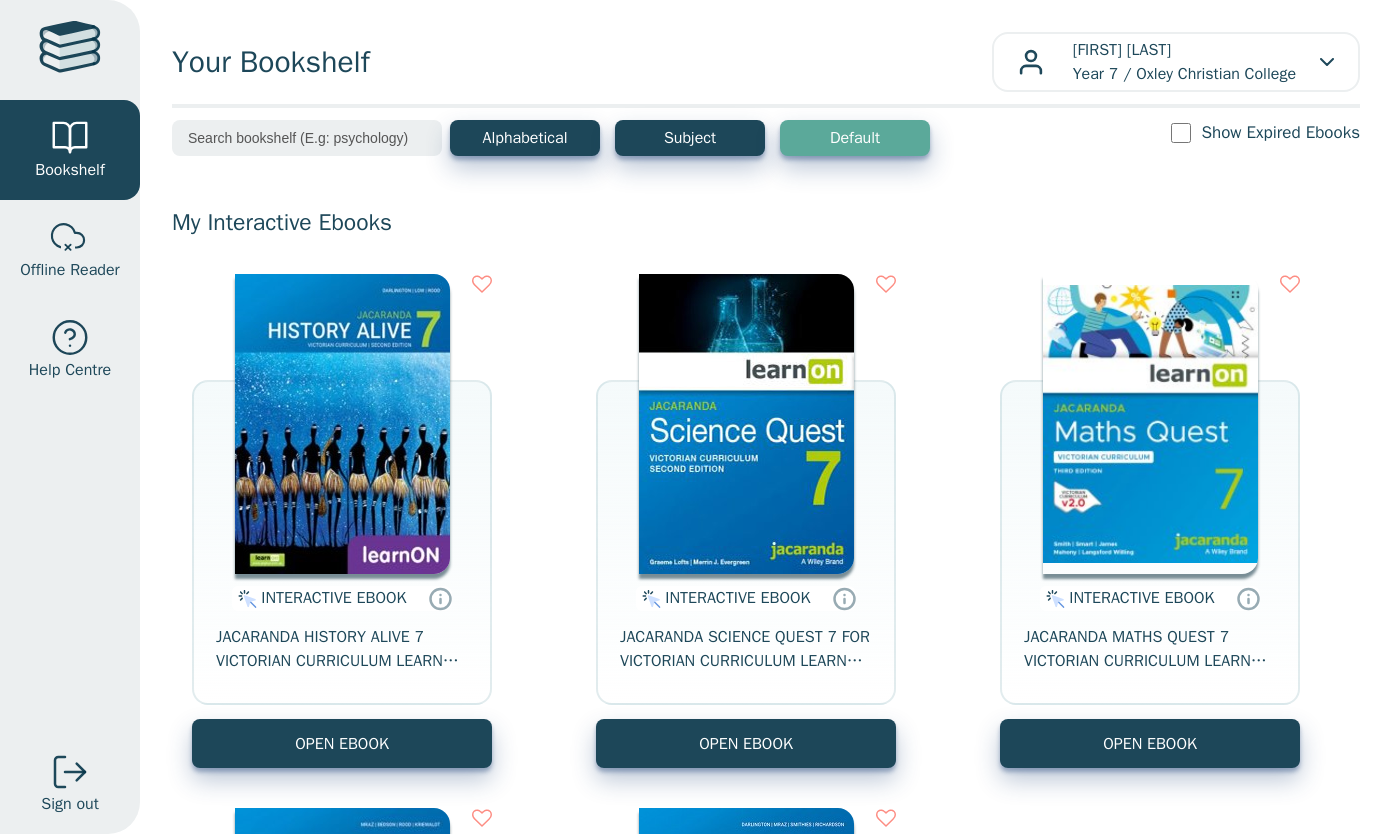 scroll, scrollTop: 0, scrollLeft: 0, axis: both 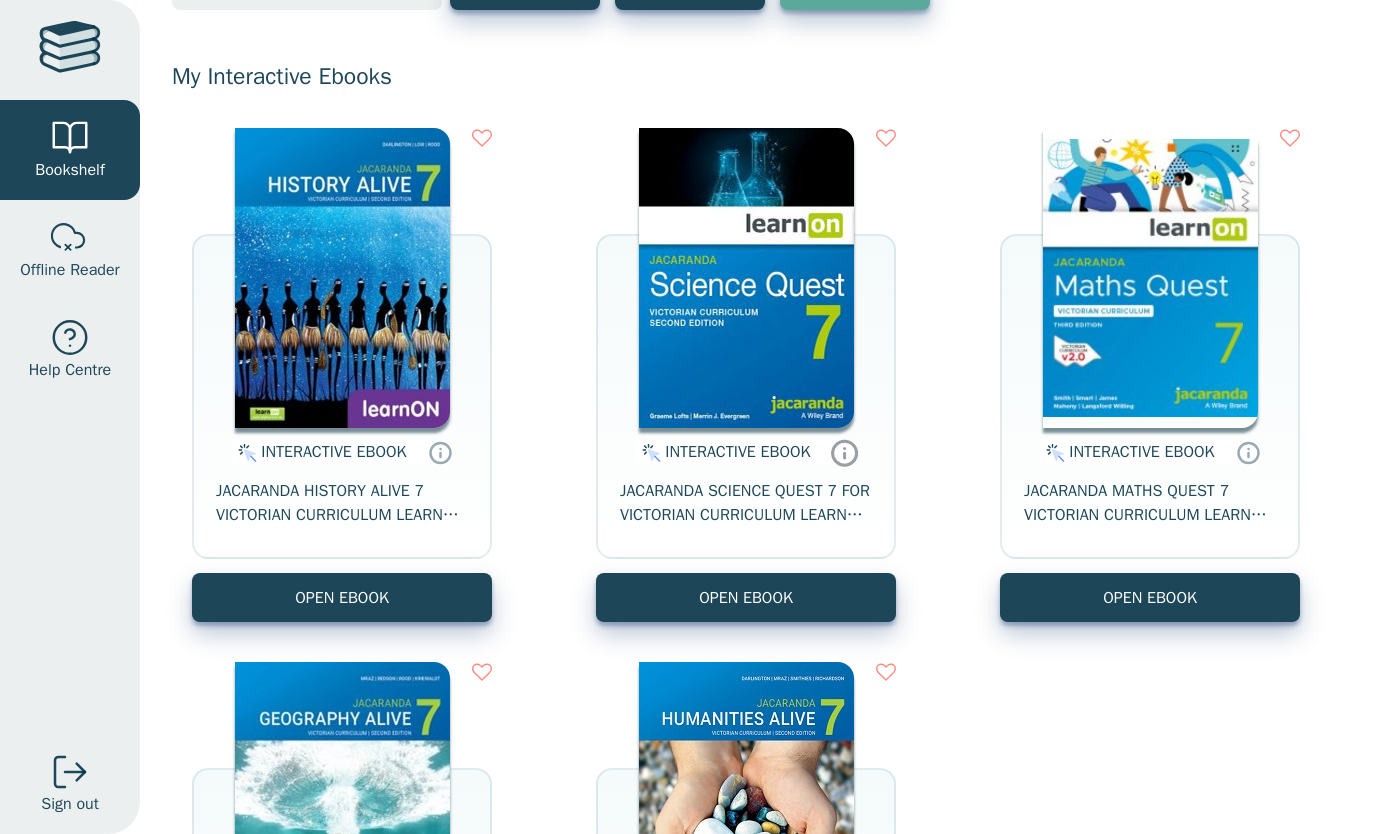 click 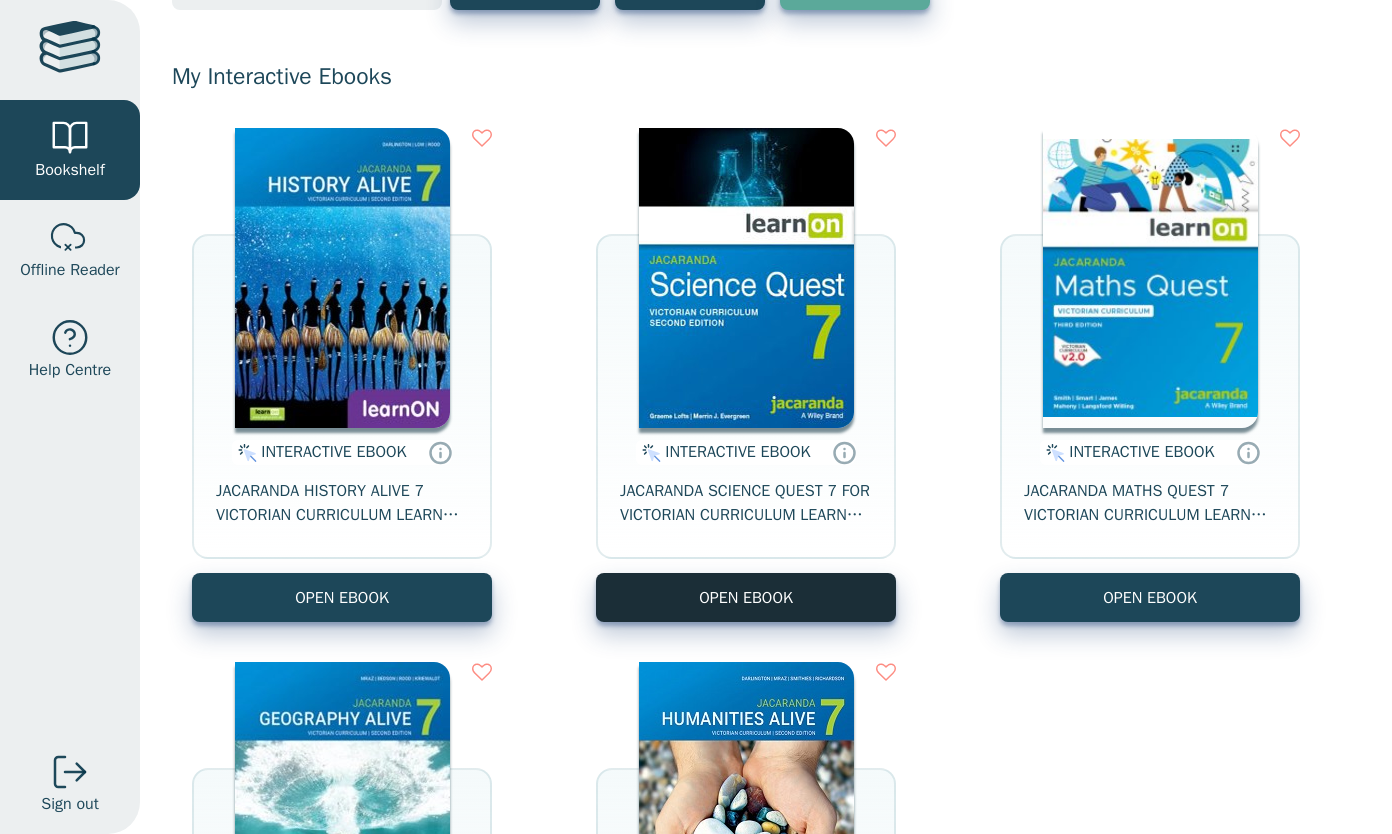 click on "OPEN EBOOK" at bounding box center (746, 597) 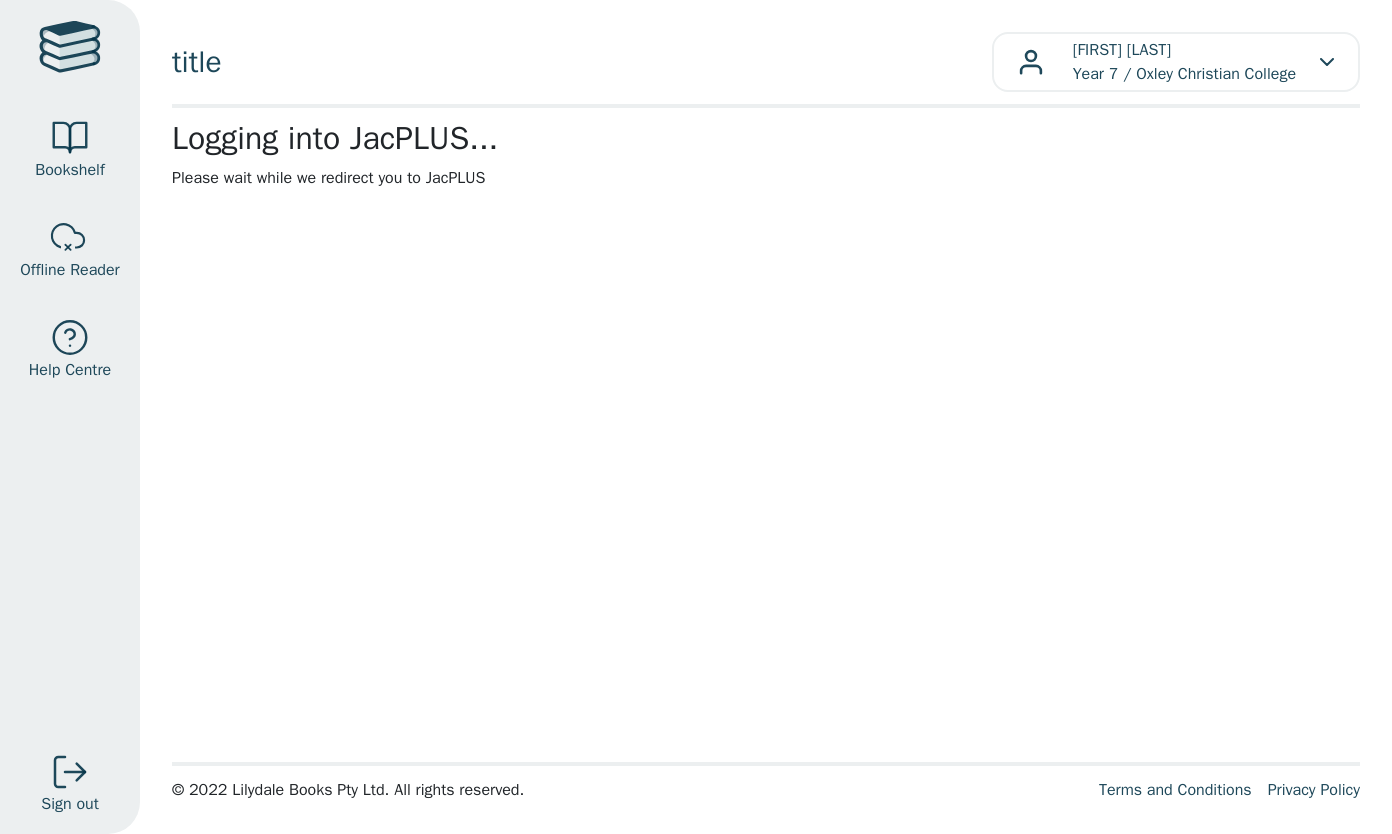 scroll, scrollTop: 0, scrollLeft: 0, axis: both 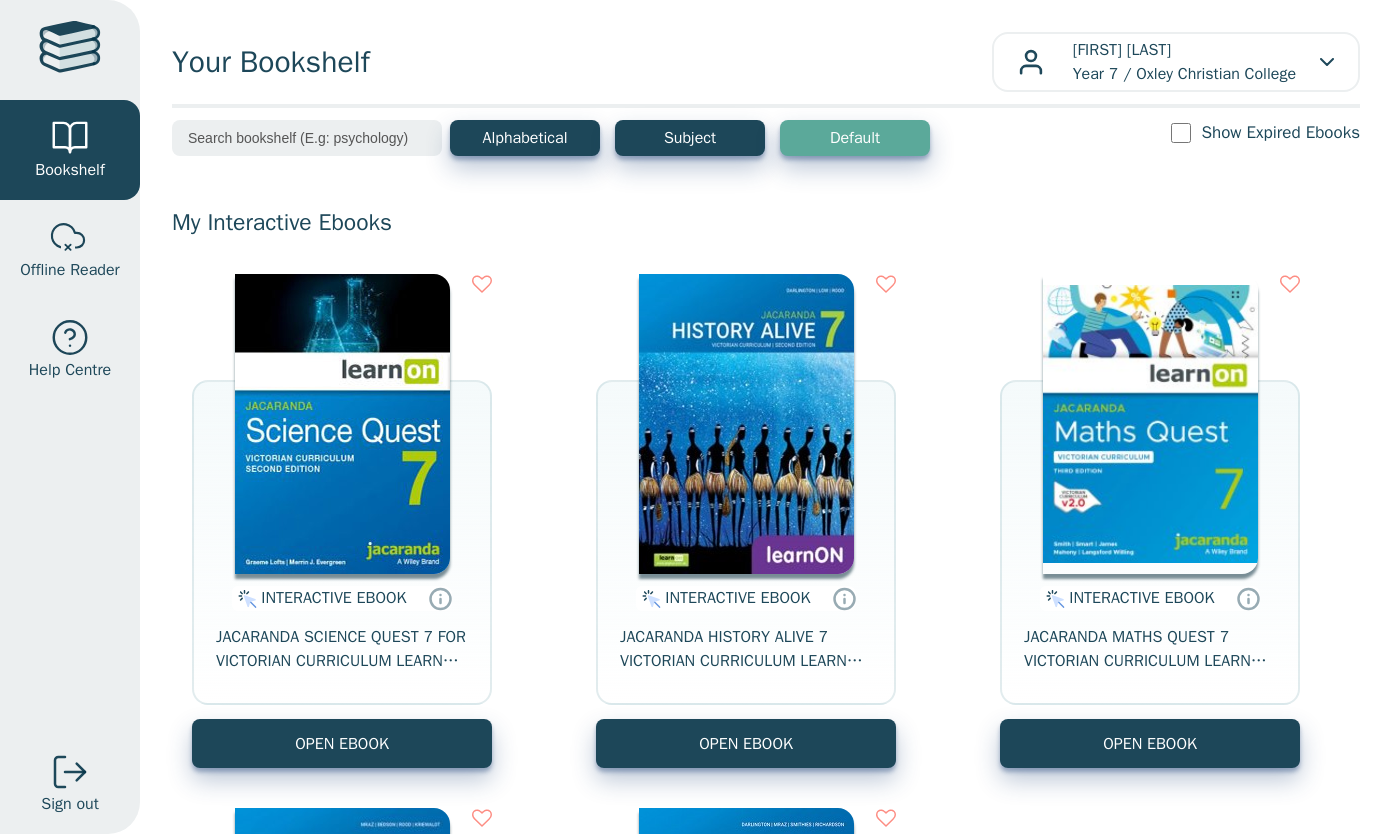click on "INTERACTIVE EBOOK
JACARANDA HISTORY ALIVE 7 VICTORIAN CURRICULUM LEARNON EBOOK 2E" at bounding box center (746, 646) 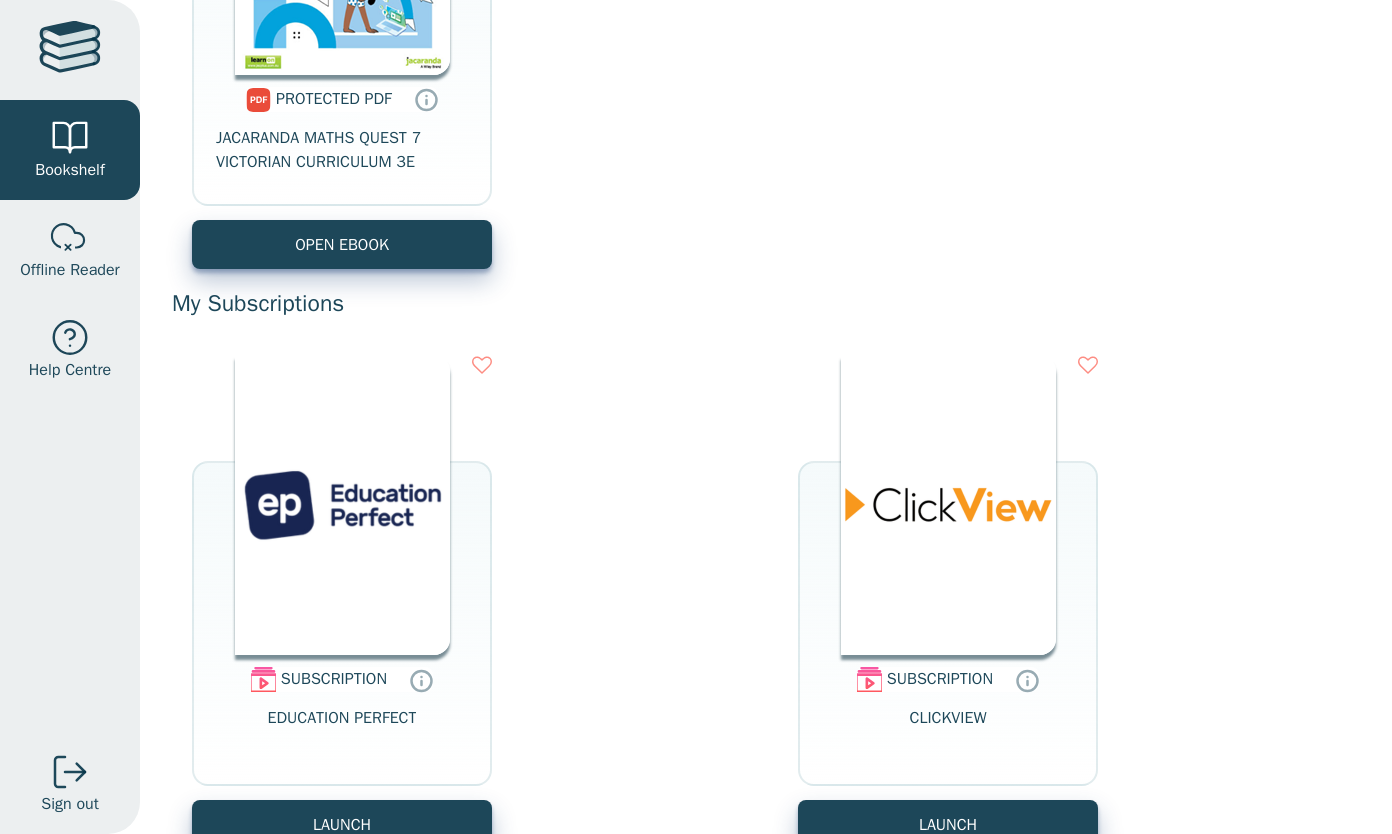 scroll, scrollTop: 2266, scrollLeft: 0, axis: vertical 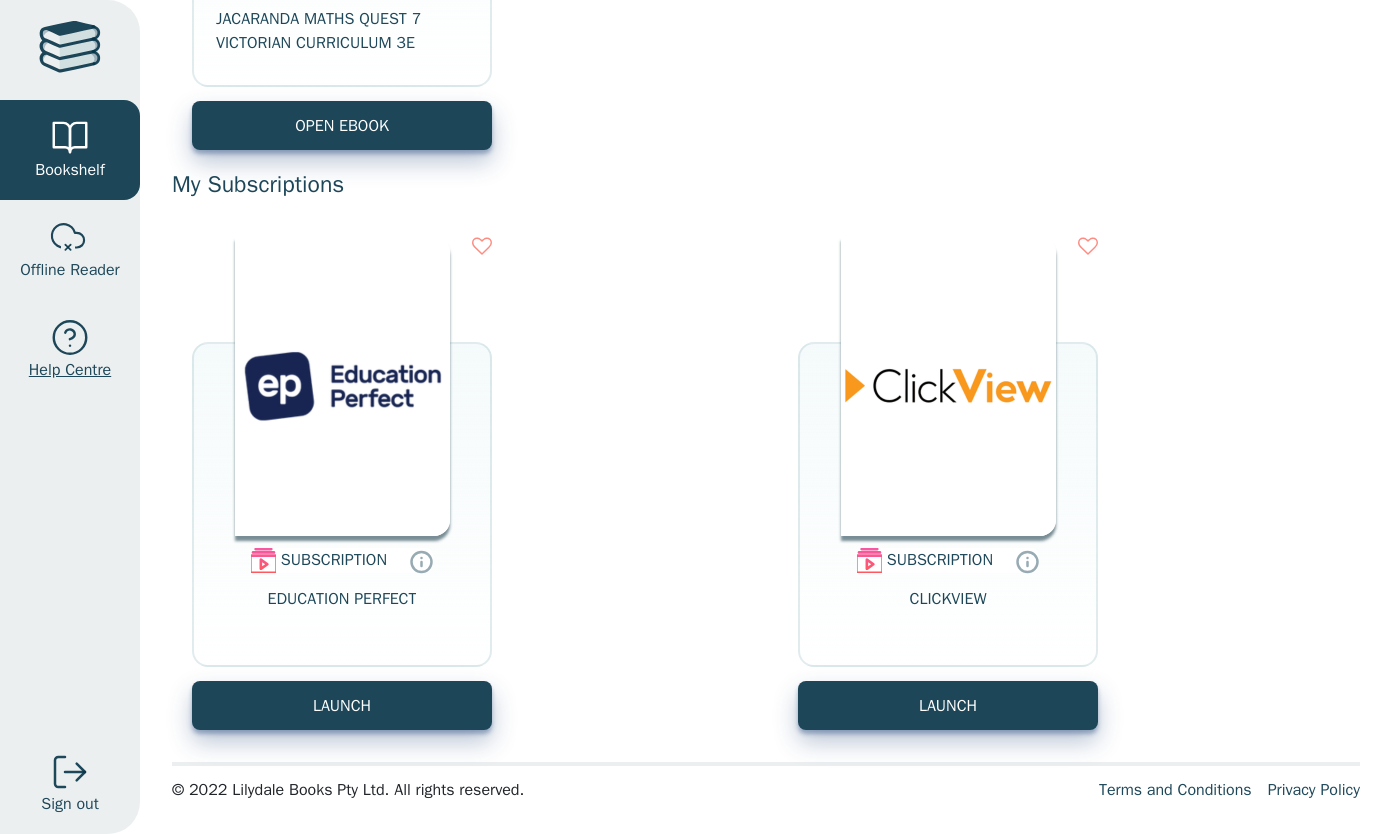click on "Help Centre" at bounding box center [70, 350] 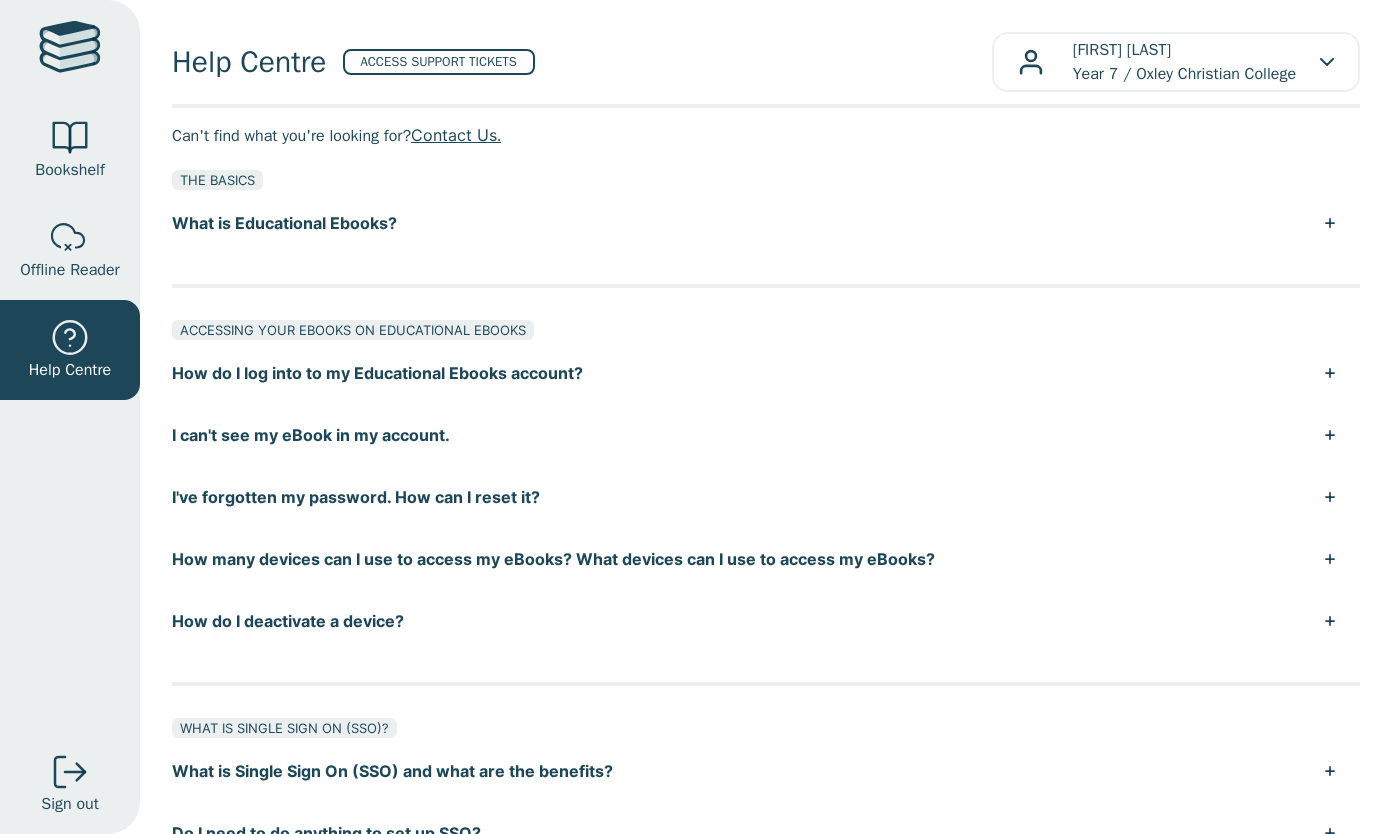 scroll, scrollTop: 0, scrollLeft: 0, axis: both 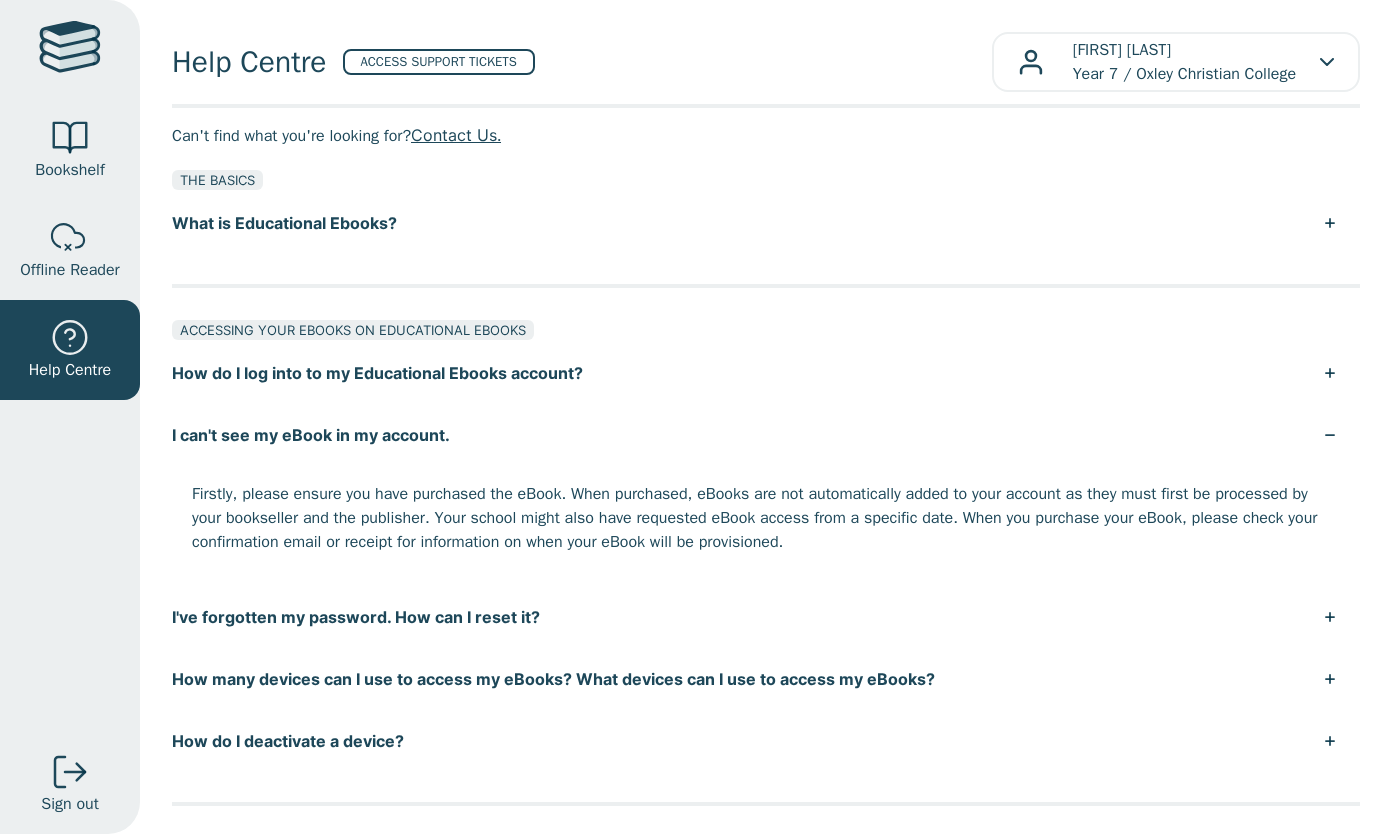 click on "I can't see my eBook in my account." at bounding box center (766, 435) 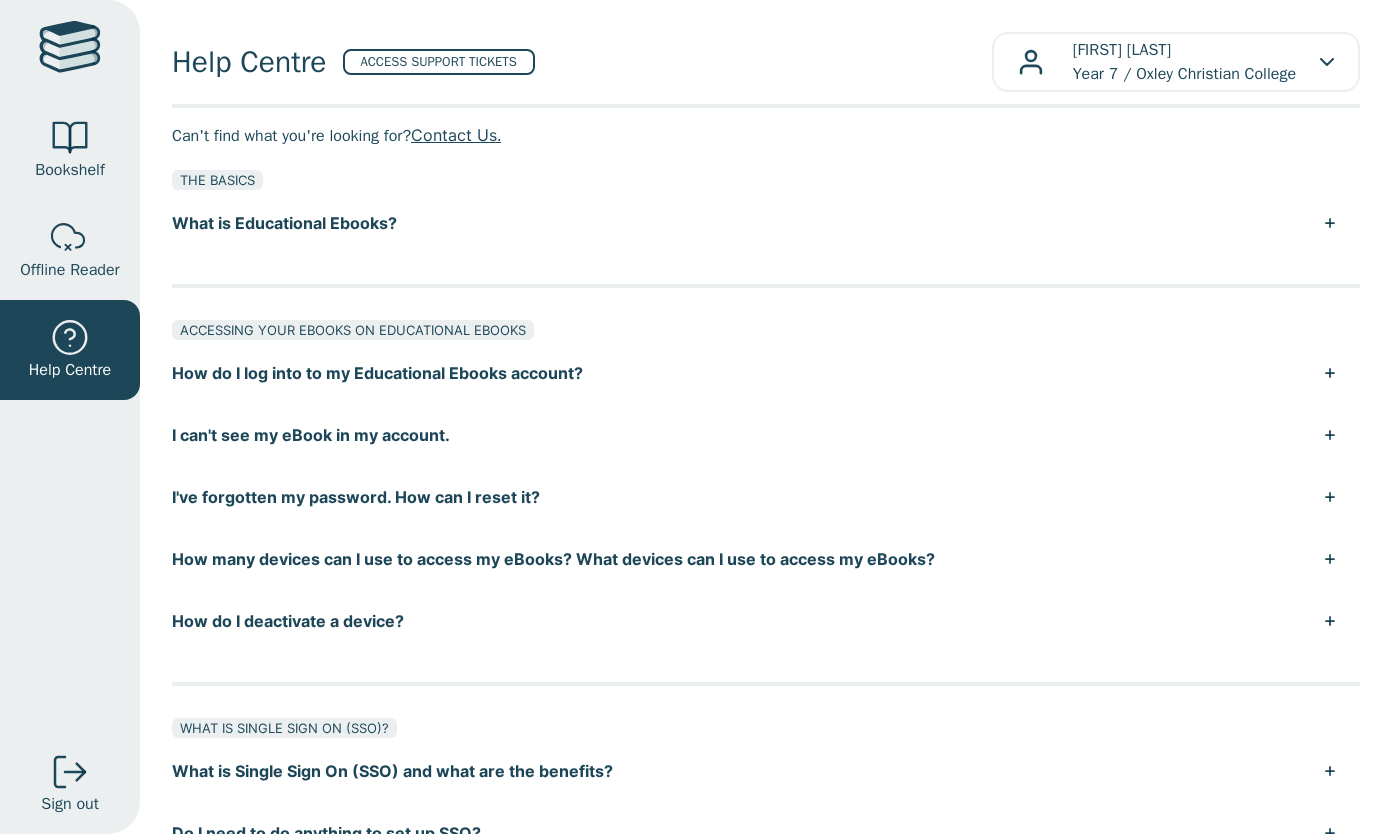 click on "How do I log into to my Educational Ebooks account?" at bounding box center (766, 373) 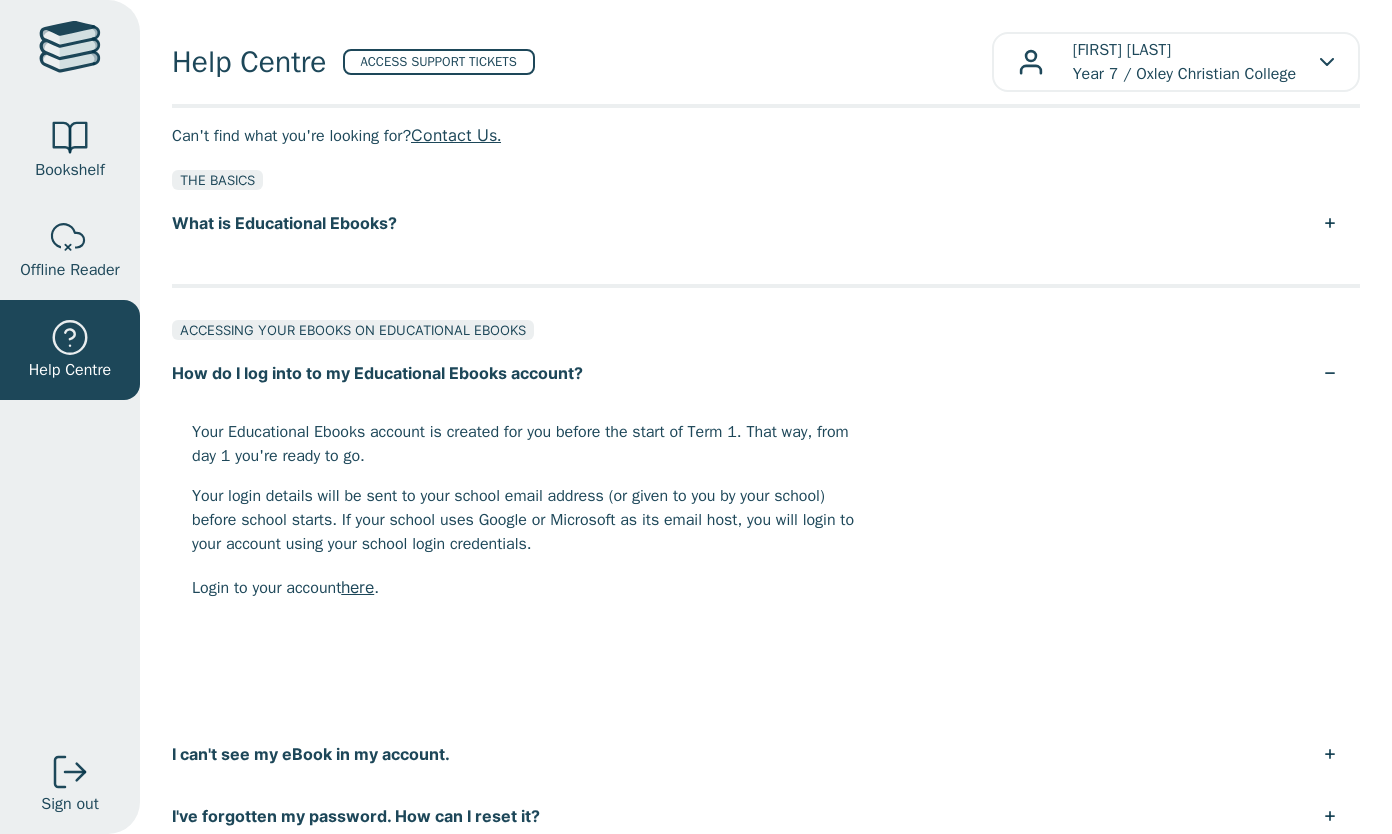 click on "How do I log into to my Educational Ebooks account?" at bounding box center (766, 373) 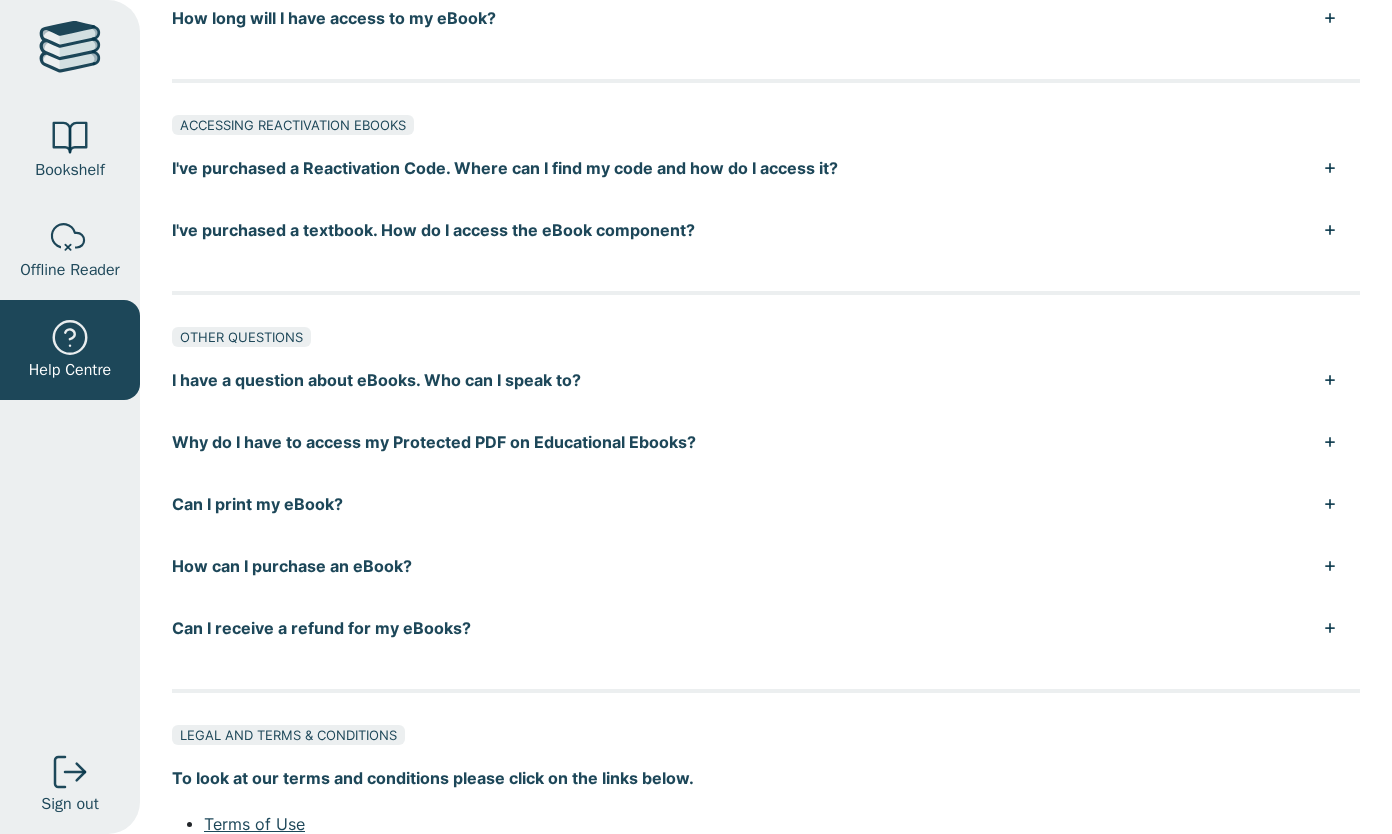 scroll, scrollTop: 1210, scrollLeft: 0, axis: vertical 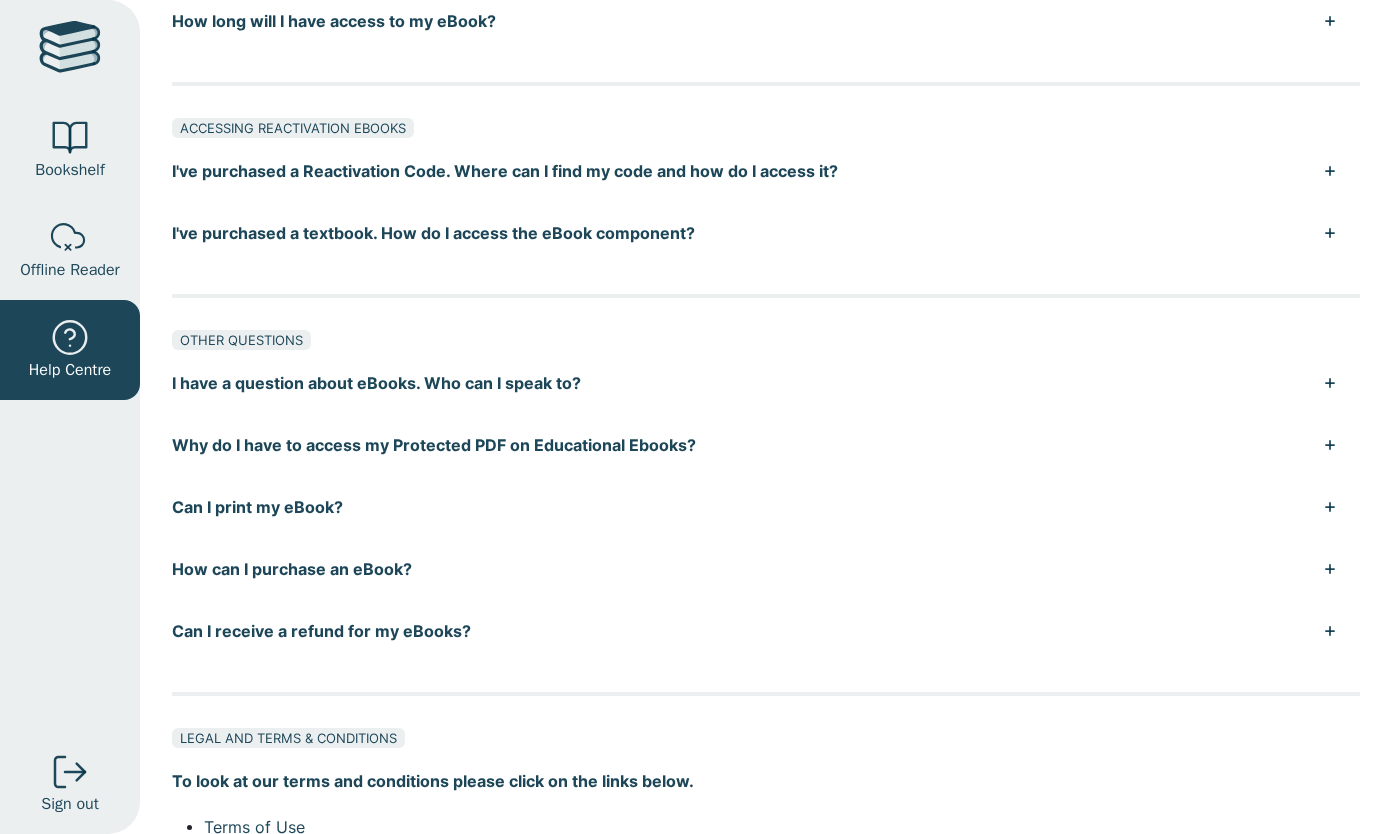 click on "Can I print my eBook?" at bounding box center [766, 507] 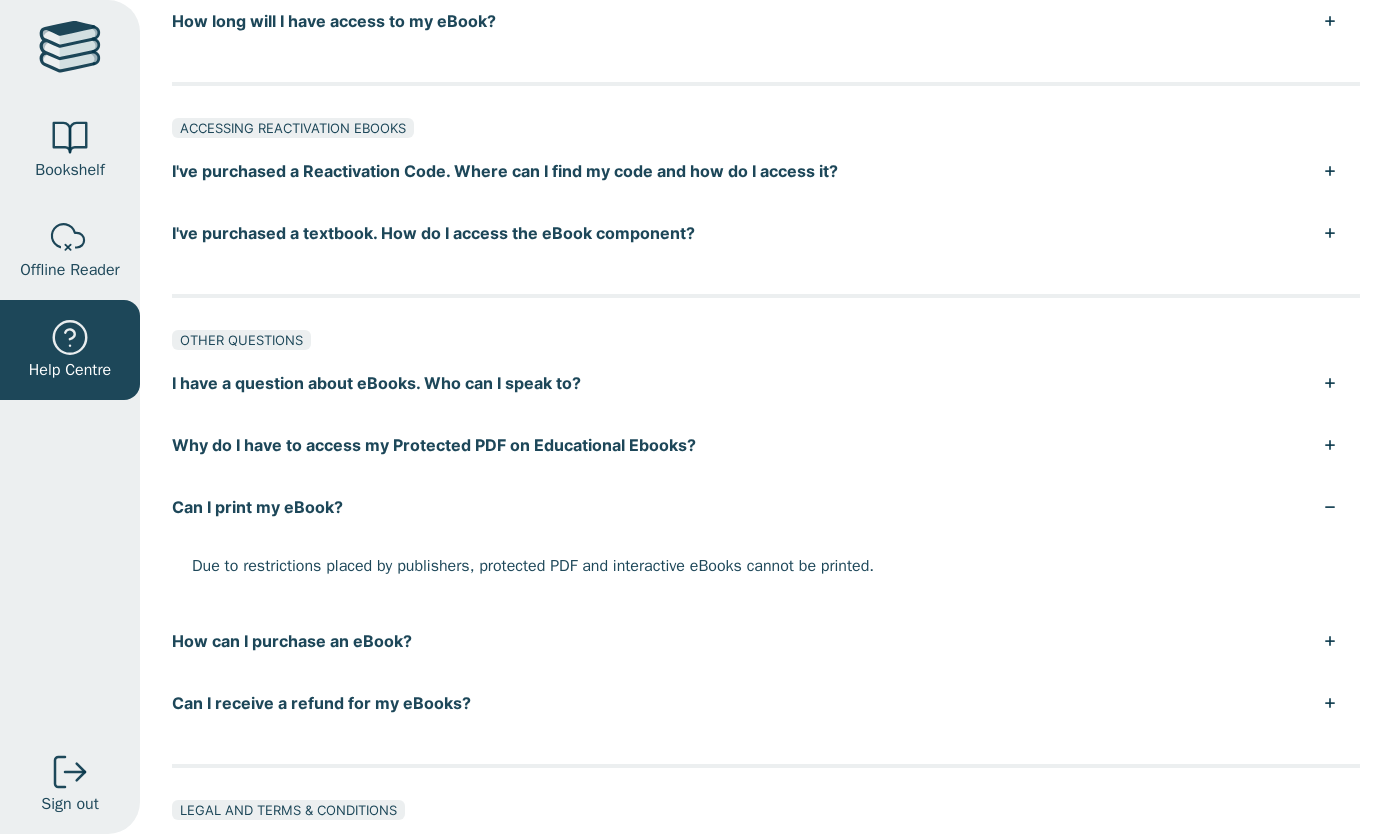 click on "Can I print my eBook?" at bounding box center [766, 507] 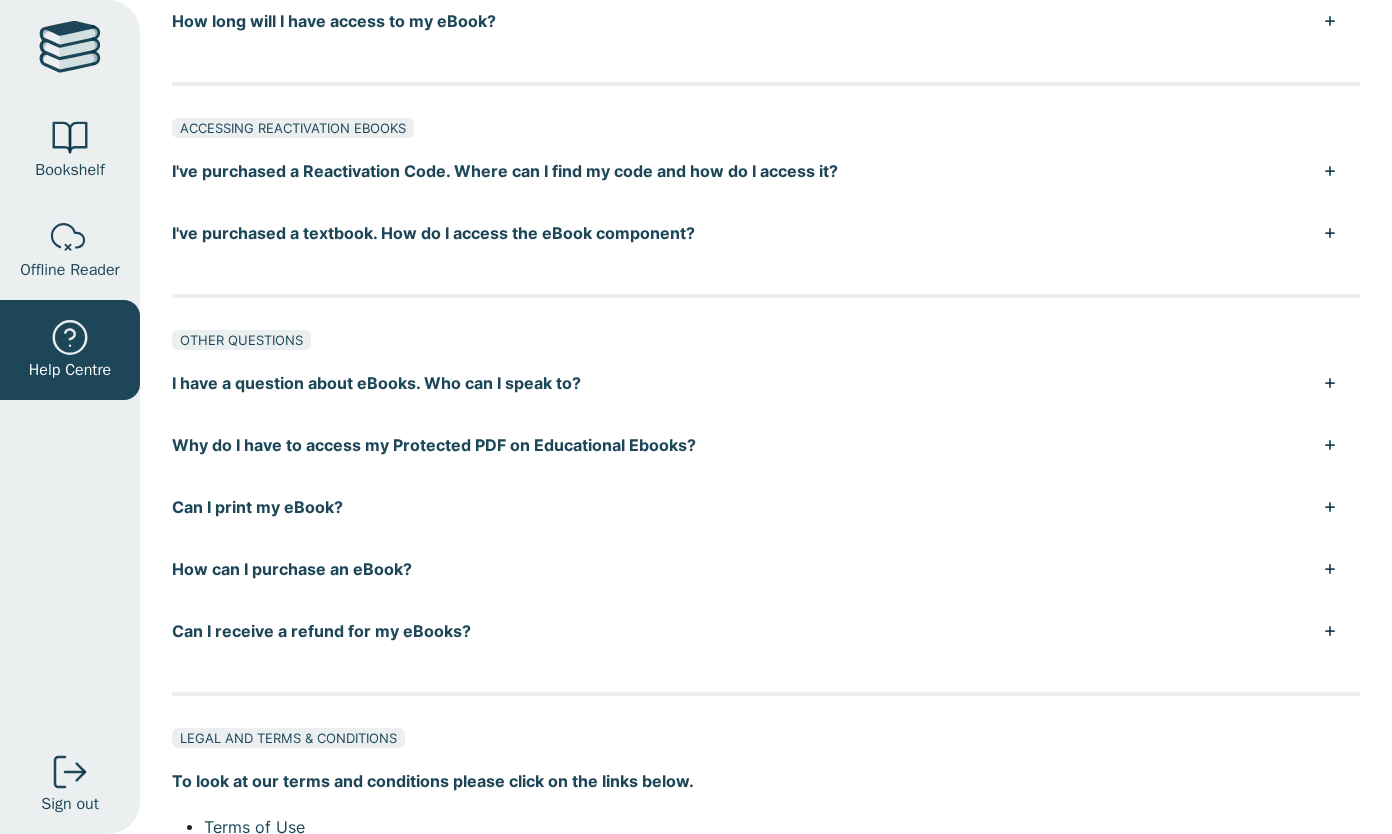 click on "Why do I have to access my Protected PDF on Educational Ebooks?" at bounding box center (766, 445) 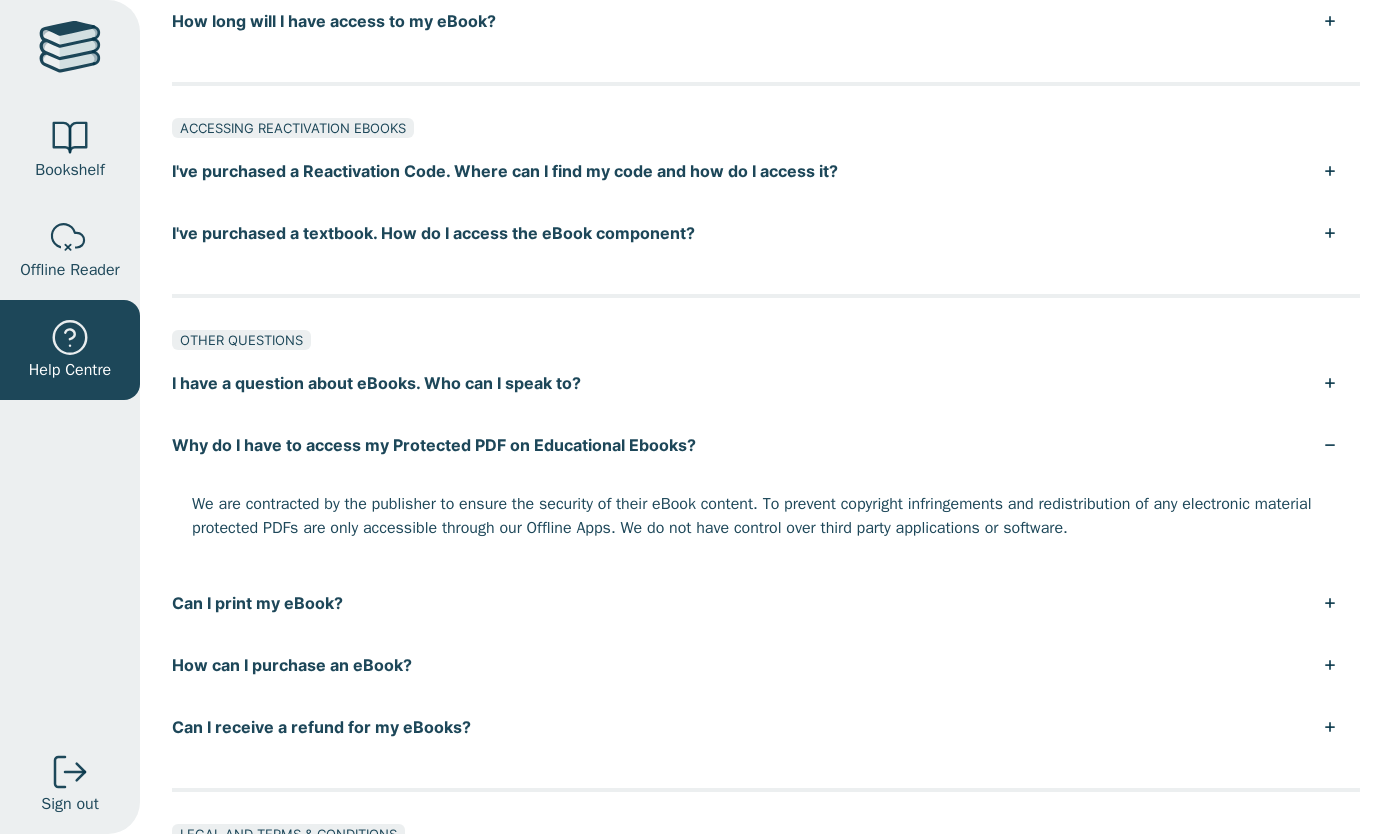 click on "Why do I have to access my Protected PDF on Educational Ebooks?" at bounding box center (766, 445) 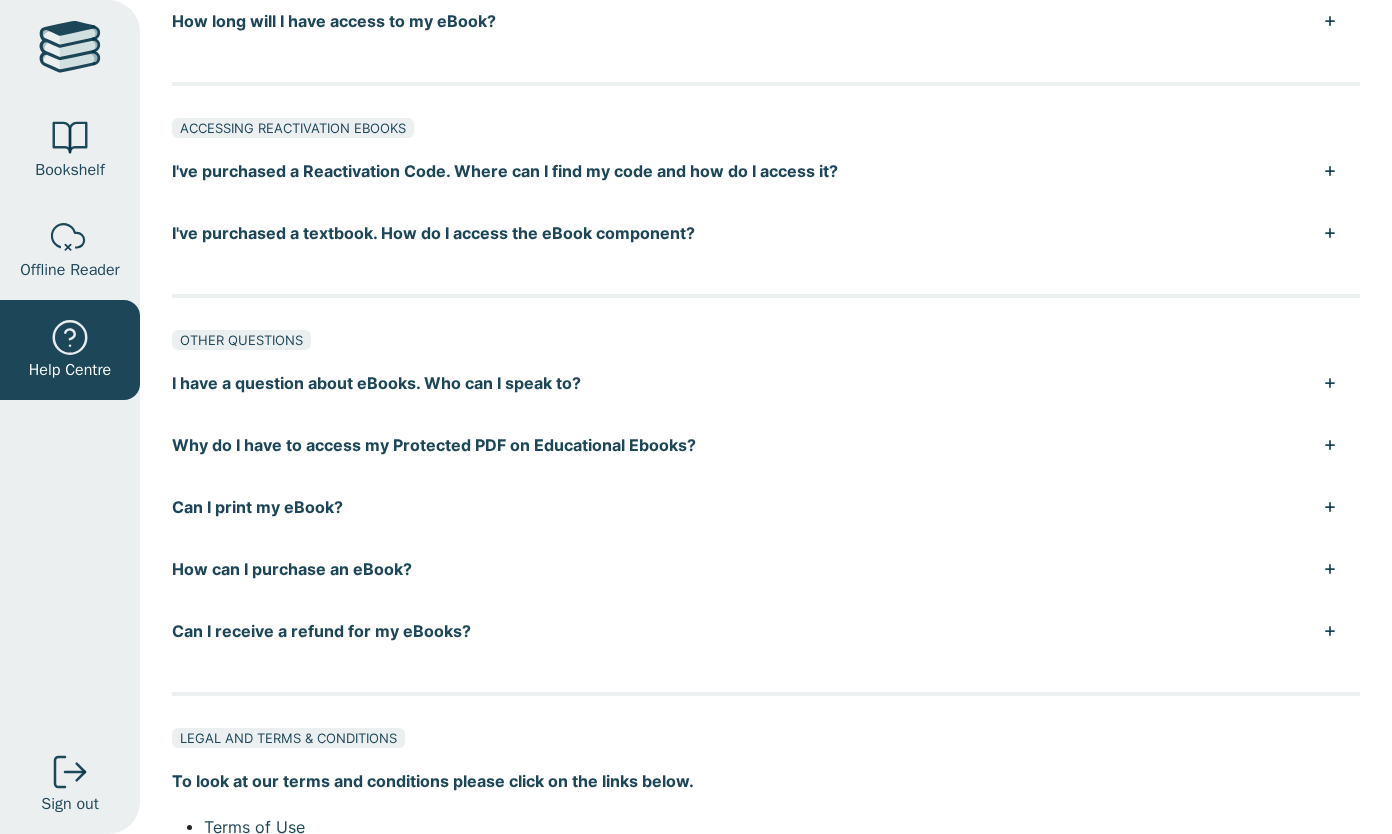click on "I have a question about eBooks. Who can I speak to?" at bounding box center (766, 383) 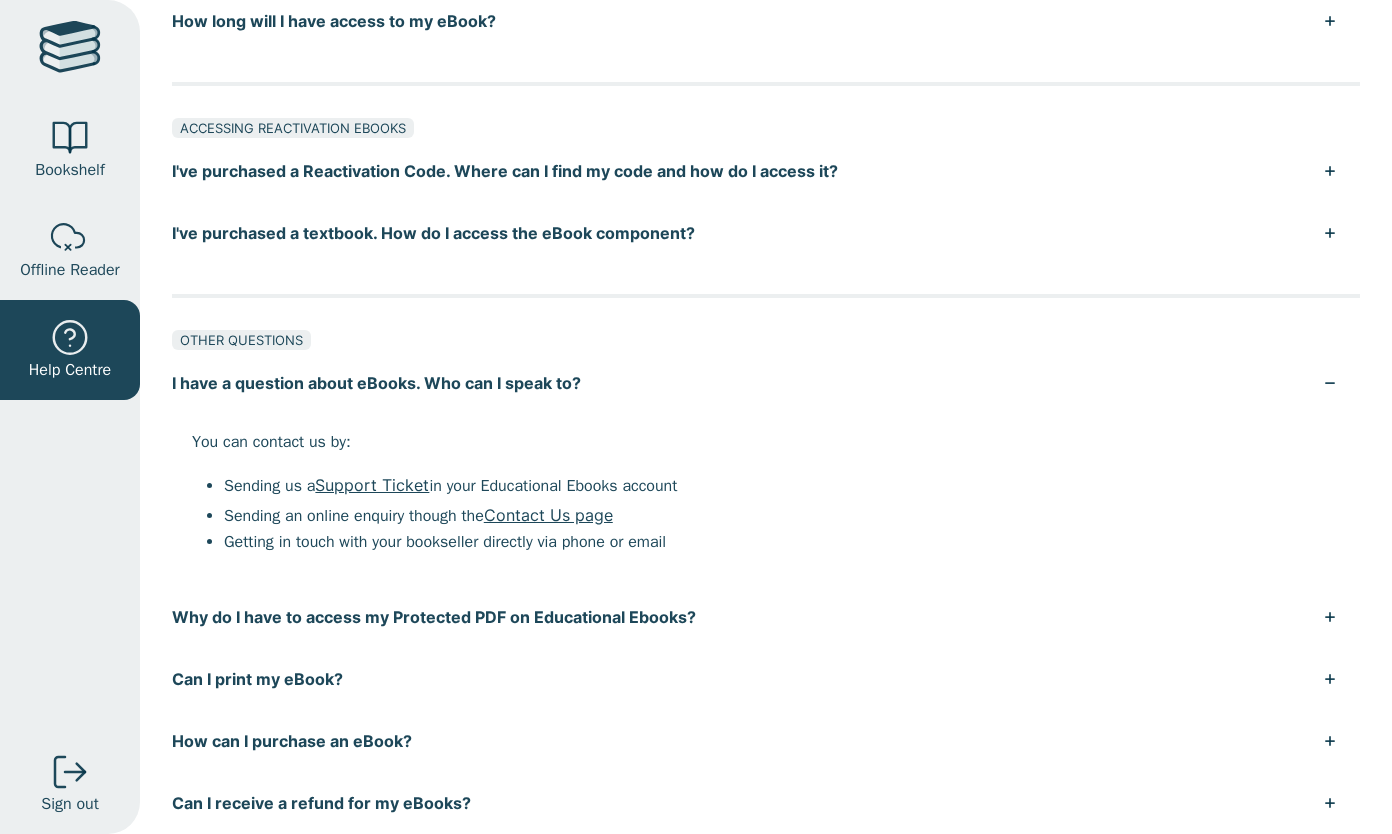 click on "I have a question about eBooks. Who can I speak to?" at bounding box center (766, 383) 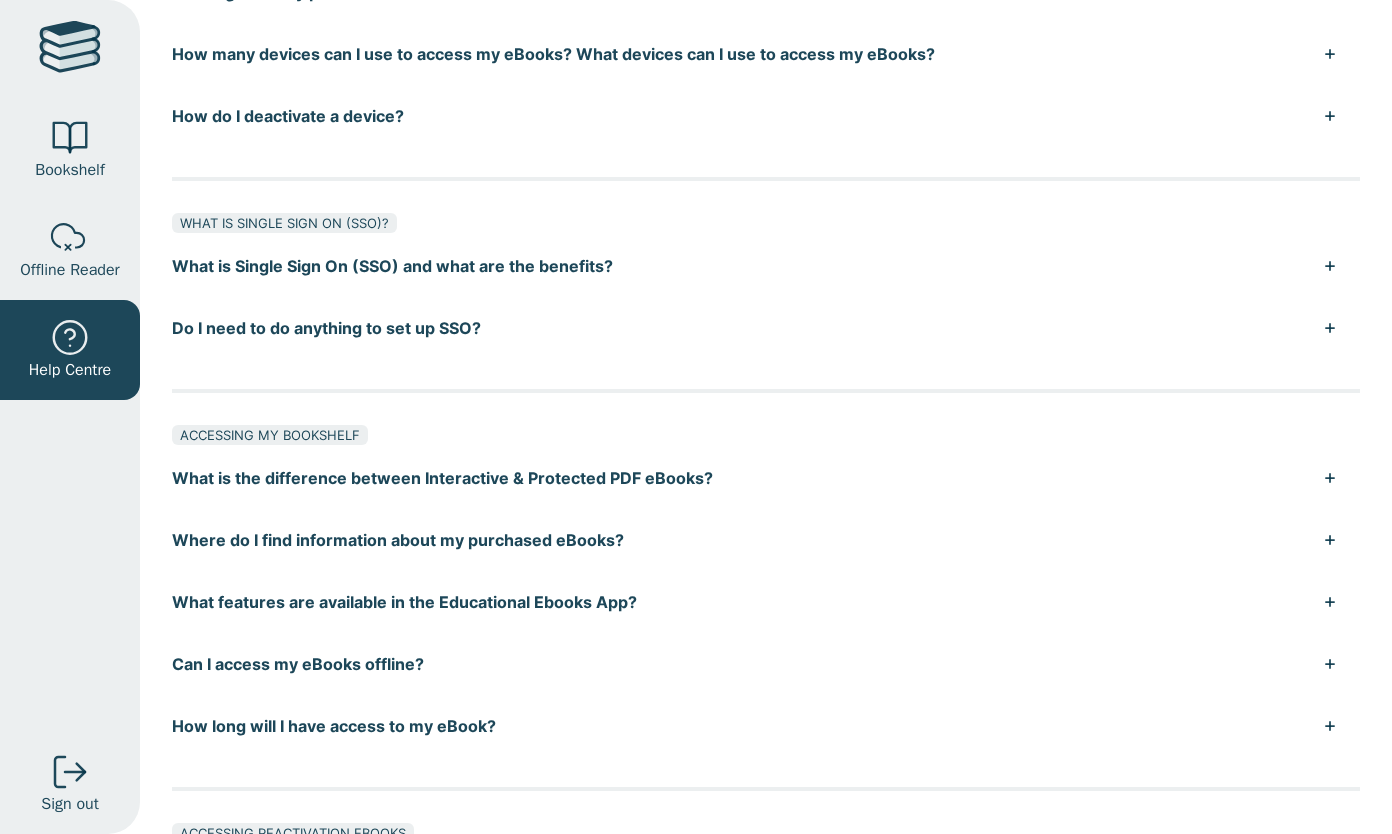 scroll, scrollTop: 443, scrollLeft: 0, axis: vertical 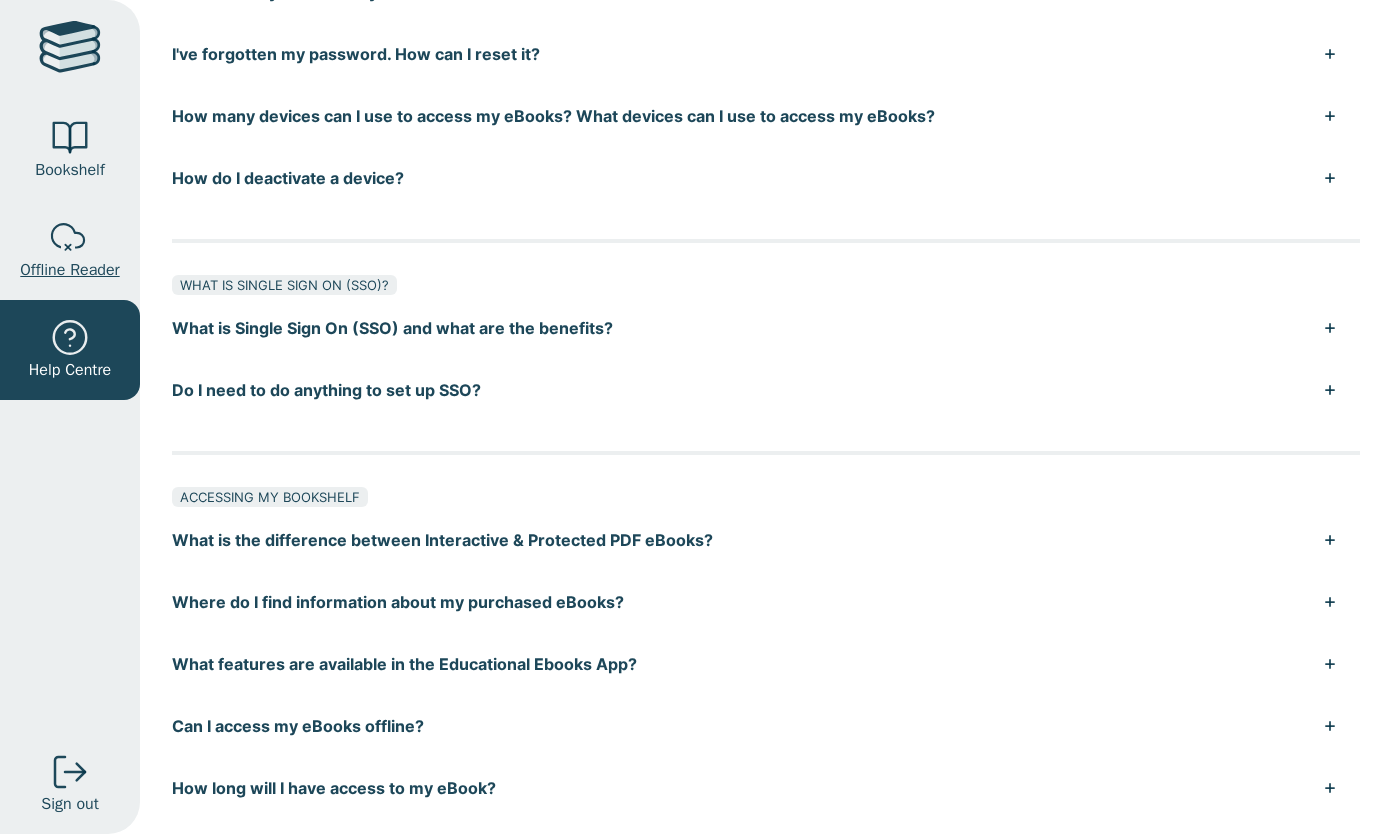 click at bounding box center (70, 238) 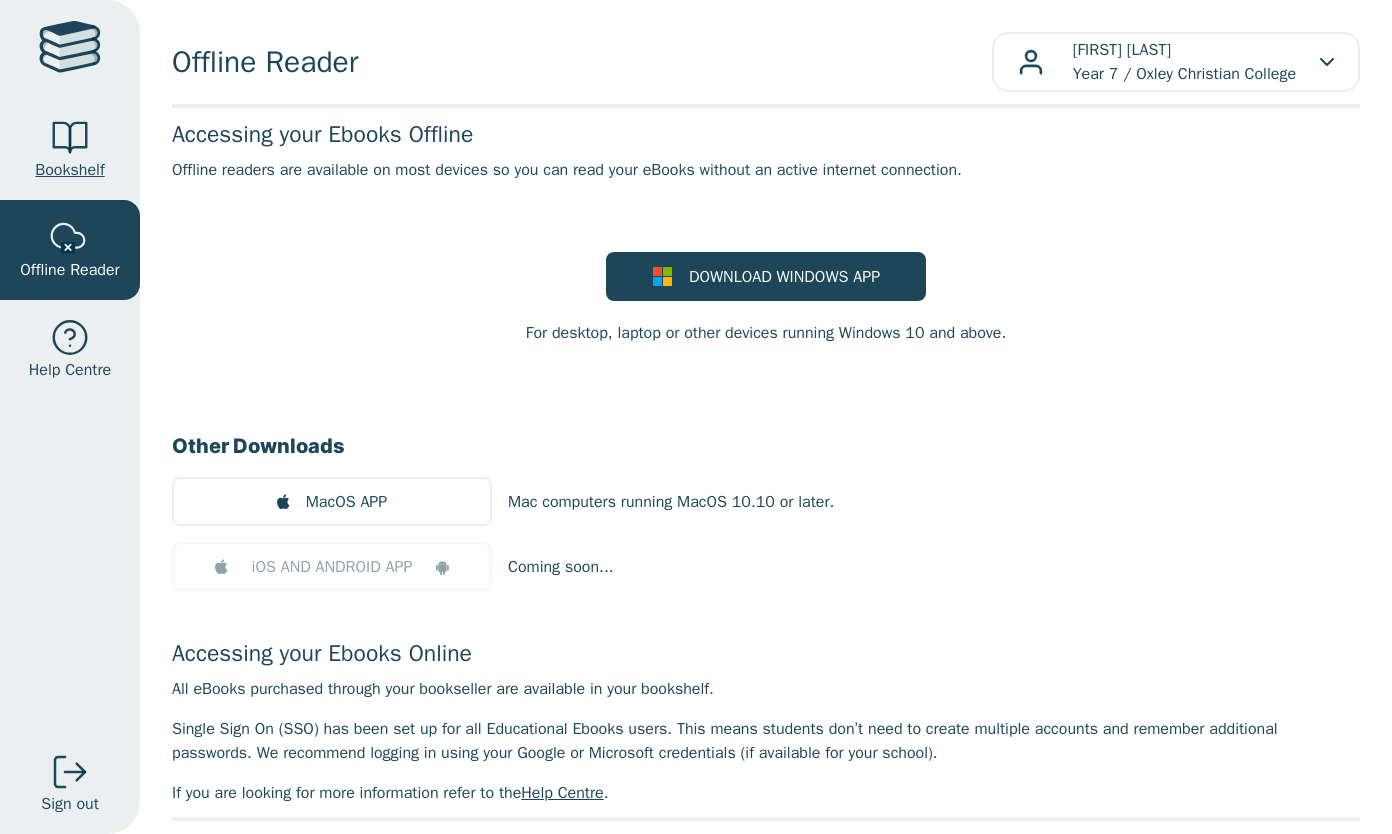 scroll, scrollTop: 0, scrollLeft: 0, axis: both 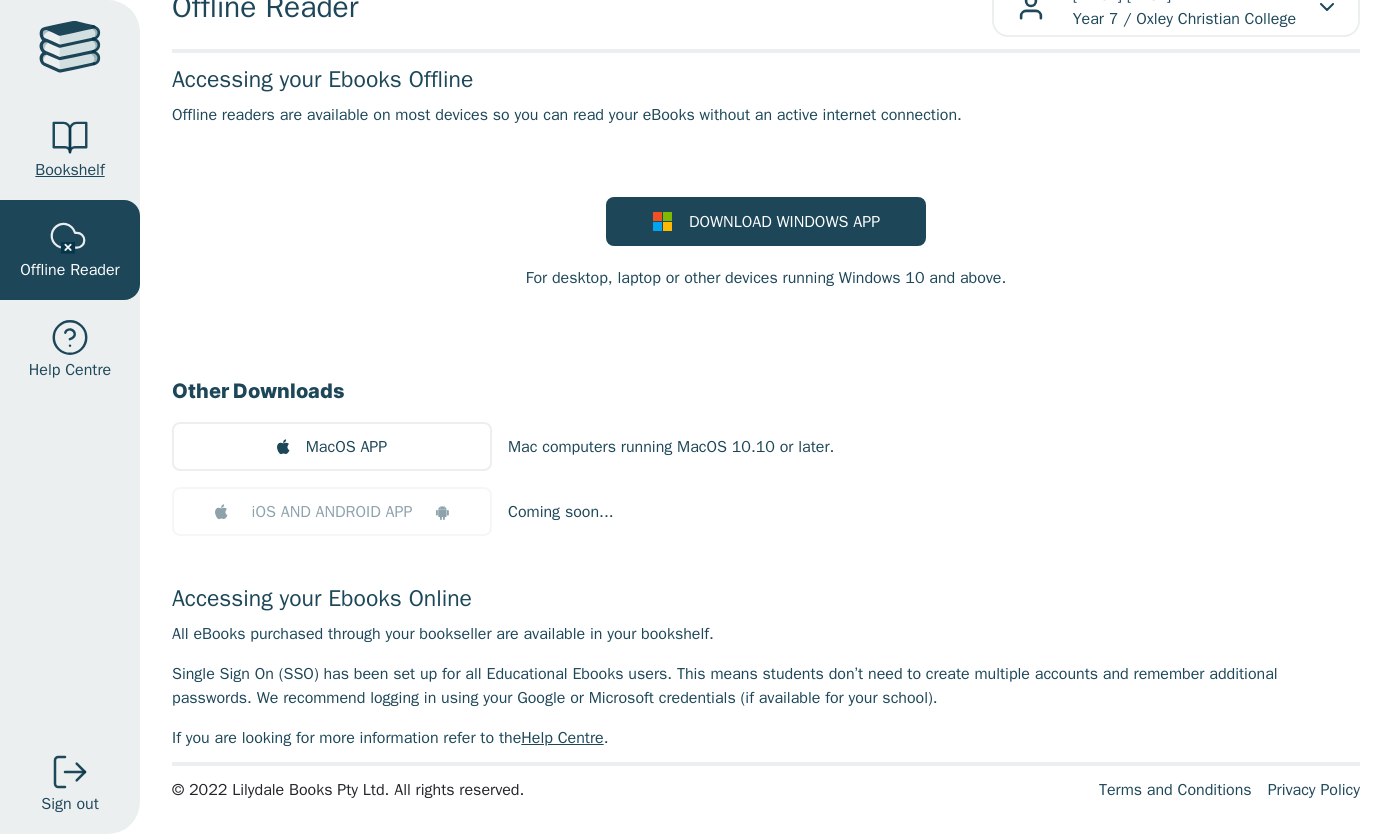click on "Bookshelf" at bounding box center (69, 170) 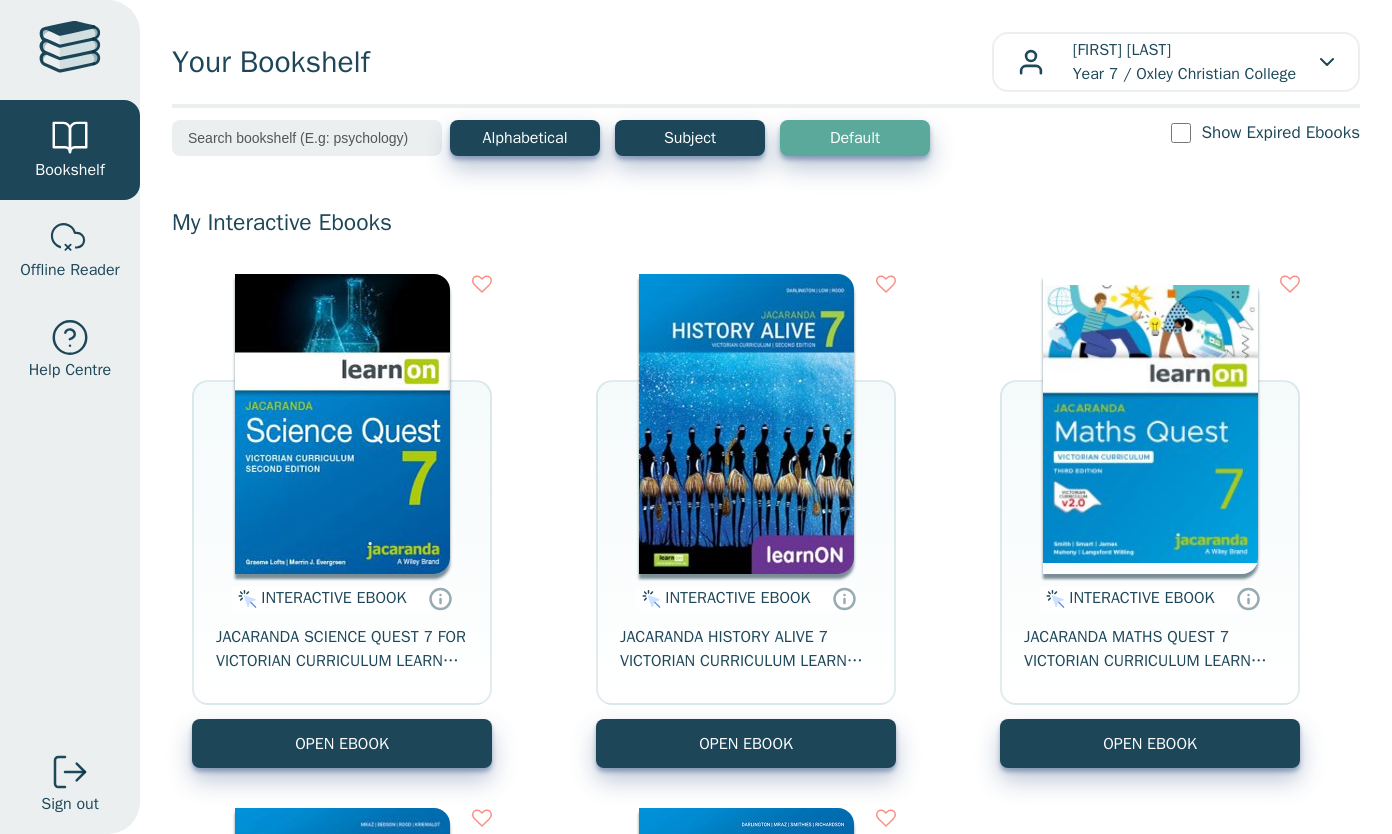 scroll, scrollTop: 0, scrollLeft: 0, axis: both 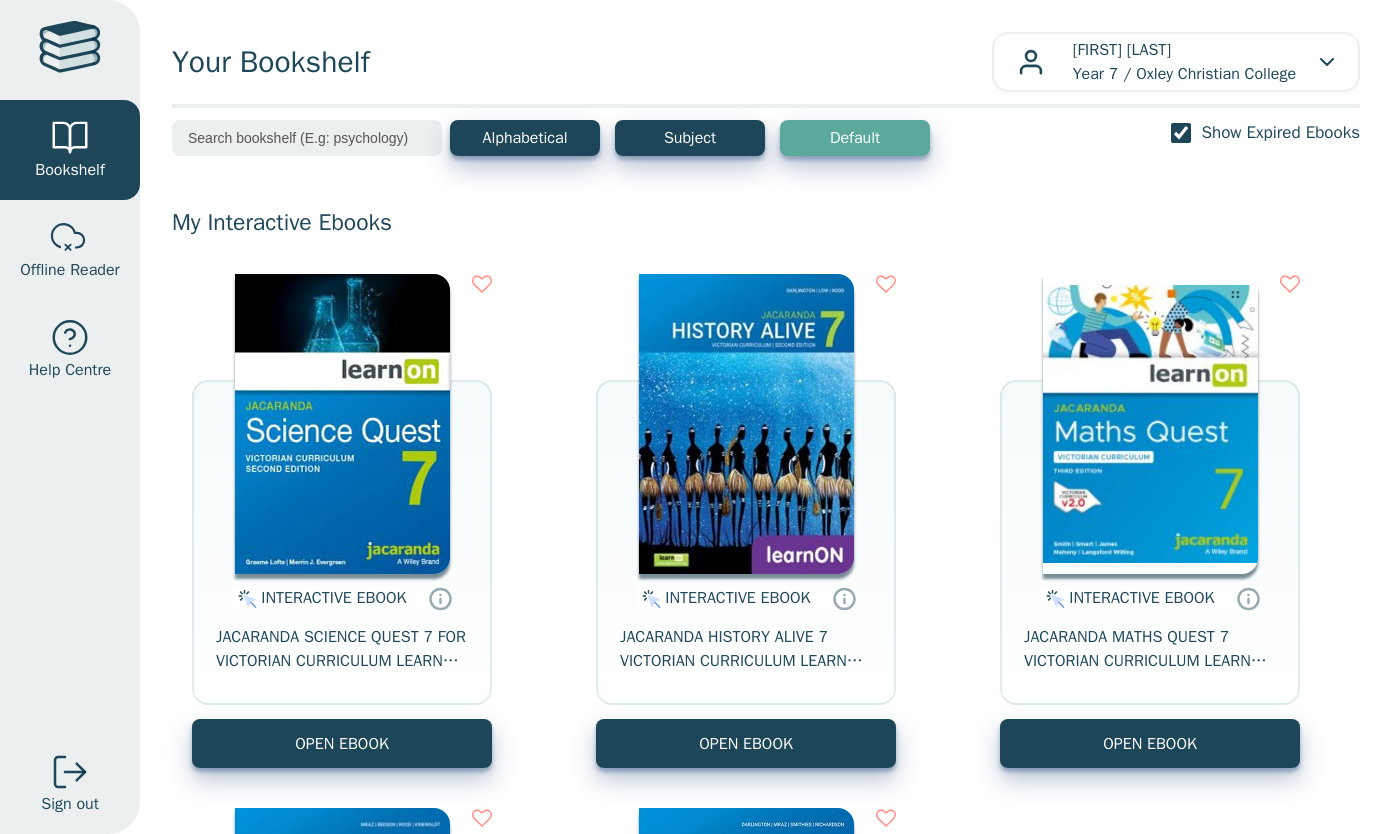 click on "Show Expired Ebooks" at bounding box center [1181, 133] 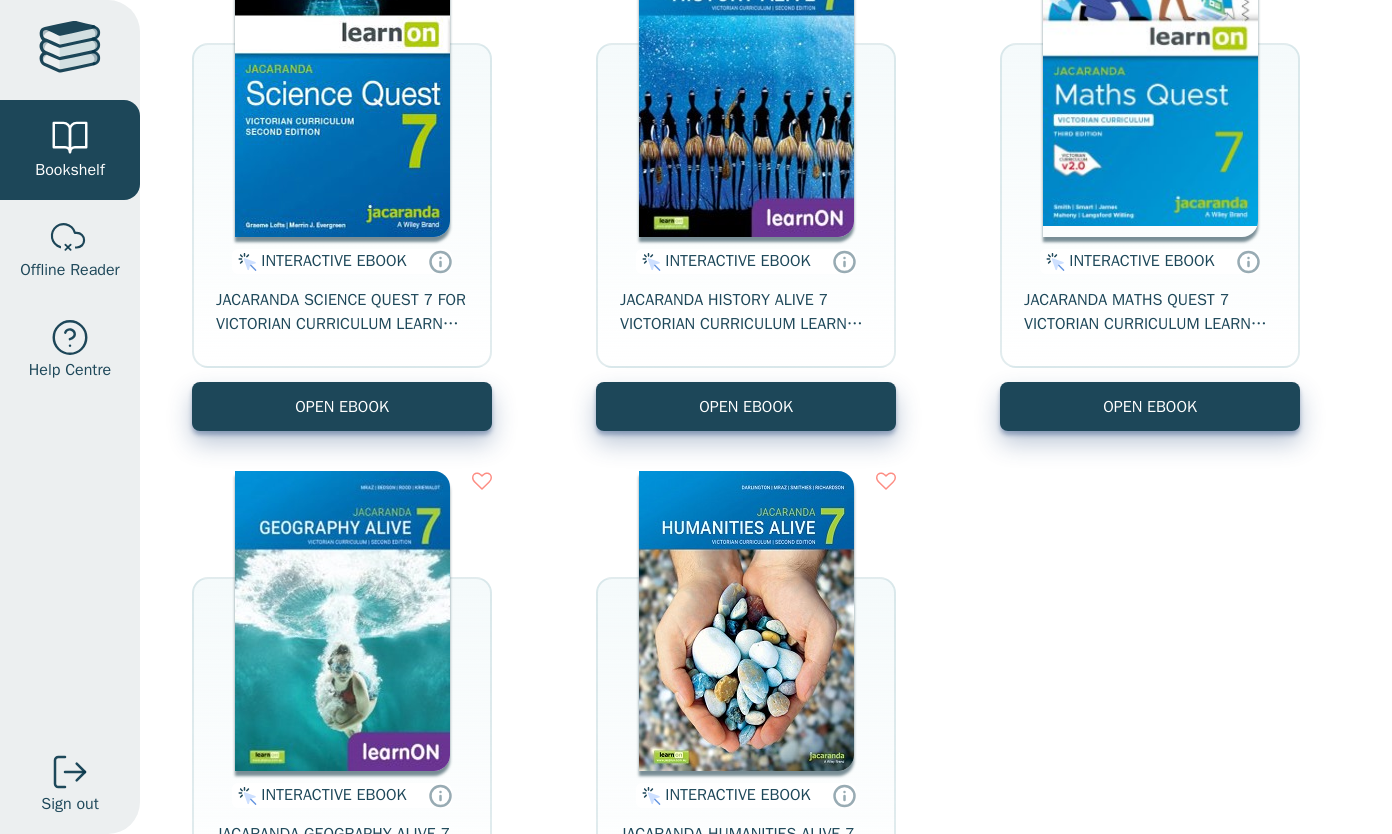 scroll, scrollTop: 75, scrollLeft: 0, axis: vertical 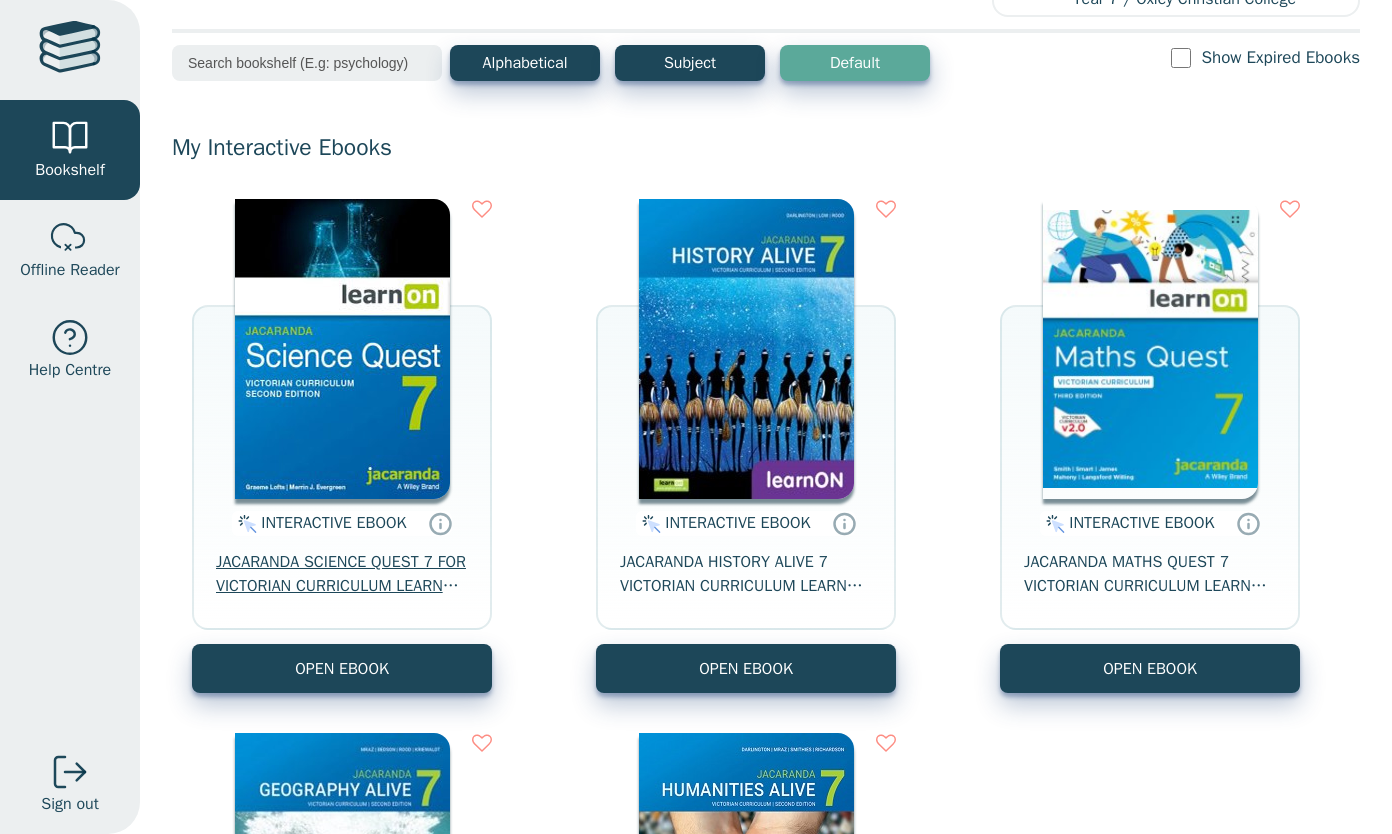 click on "JACARANDA SCIENCE QUEST 7 FOR VICTORIAN CURRICULUM LEARNON 2E EBOOK" at bounding box center (342, 574) 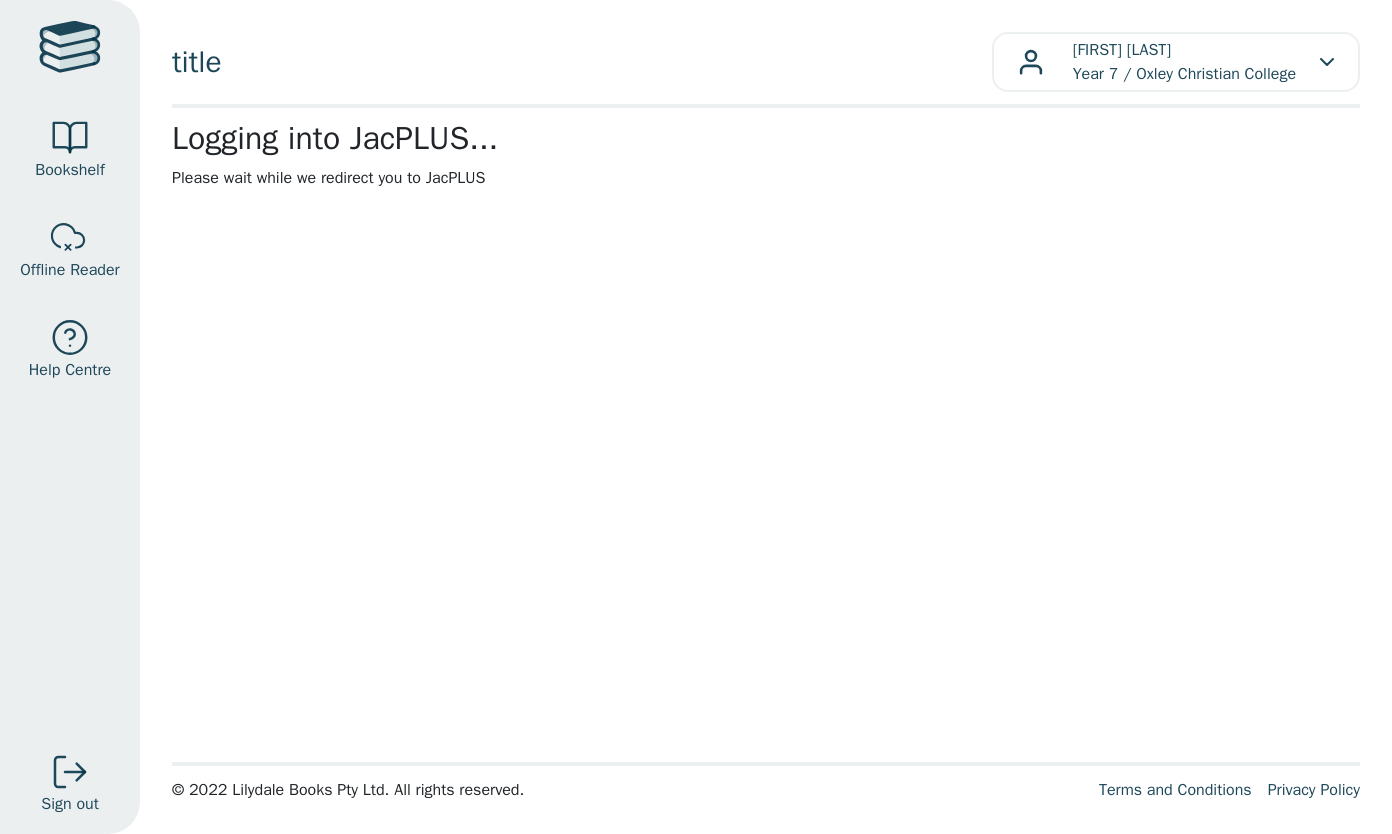 scroll, scrollTop: 0, scrollLeft: 0, axis: both 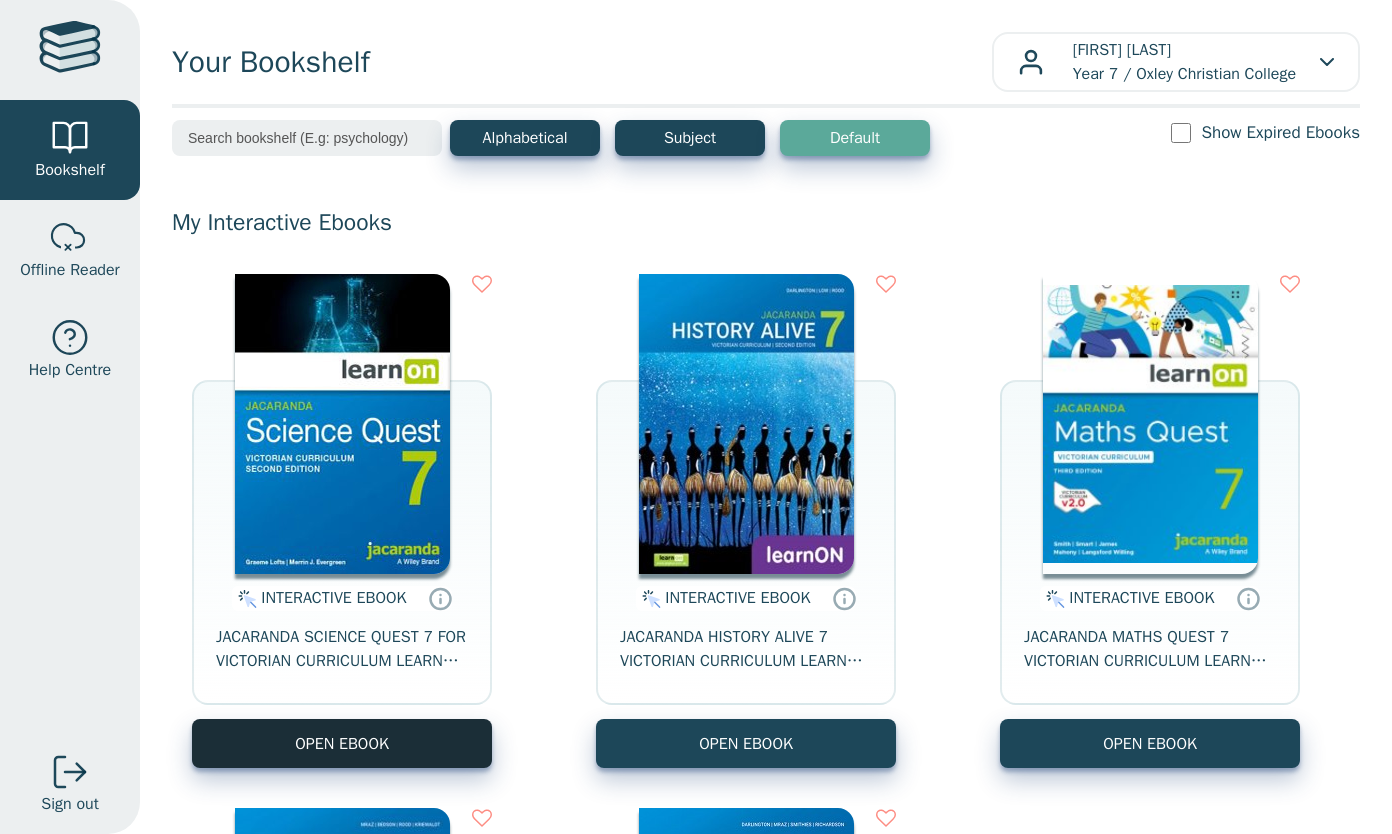 click on "OPEN EBOOK" at bounding box center [342, 743] 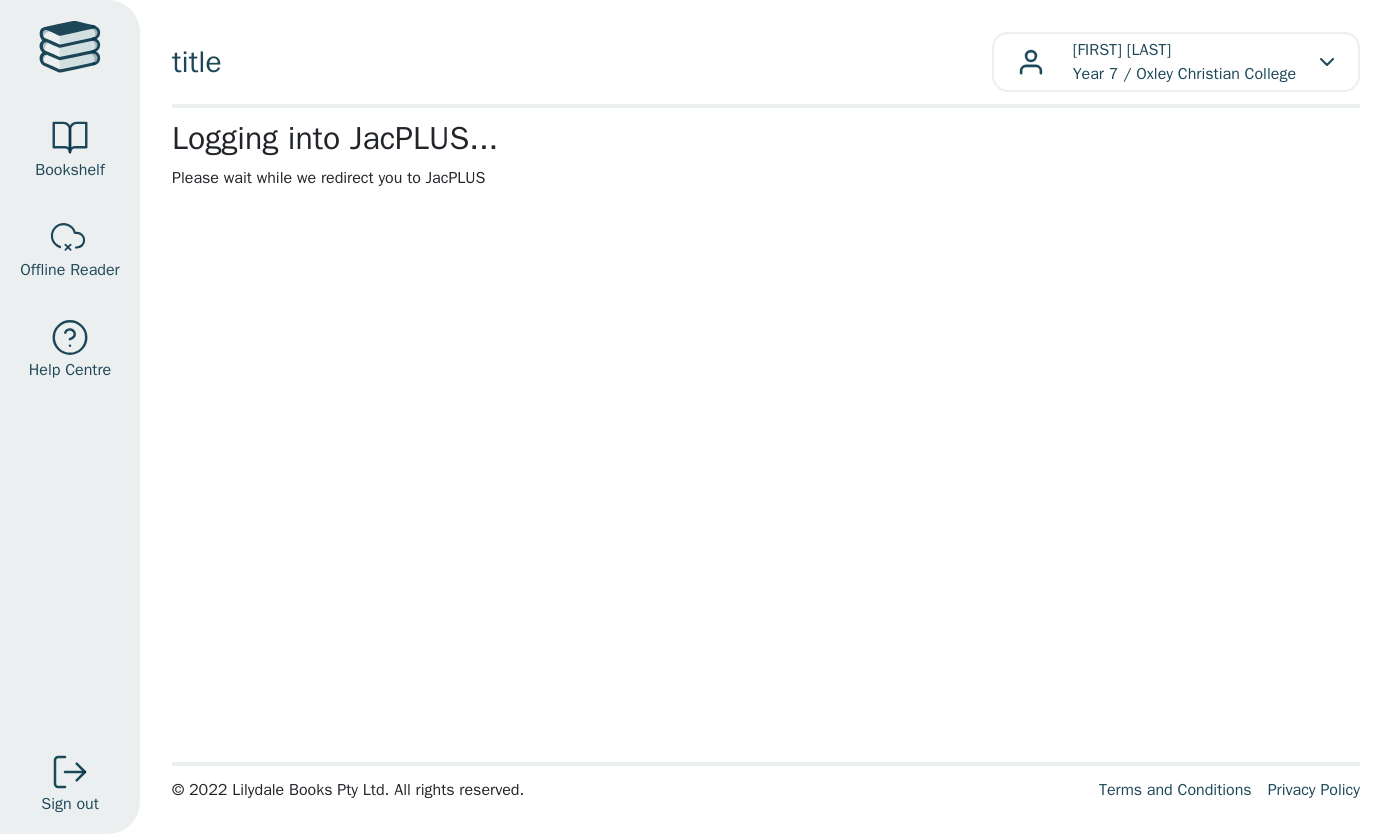scroll, scrollTop: 0, scrollLeft: 0, axis: both 